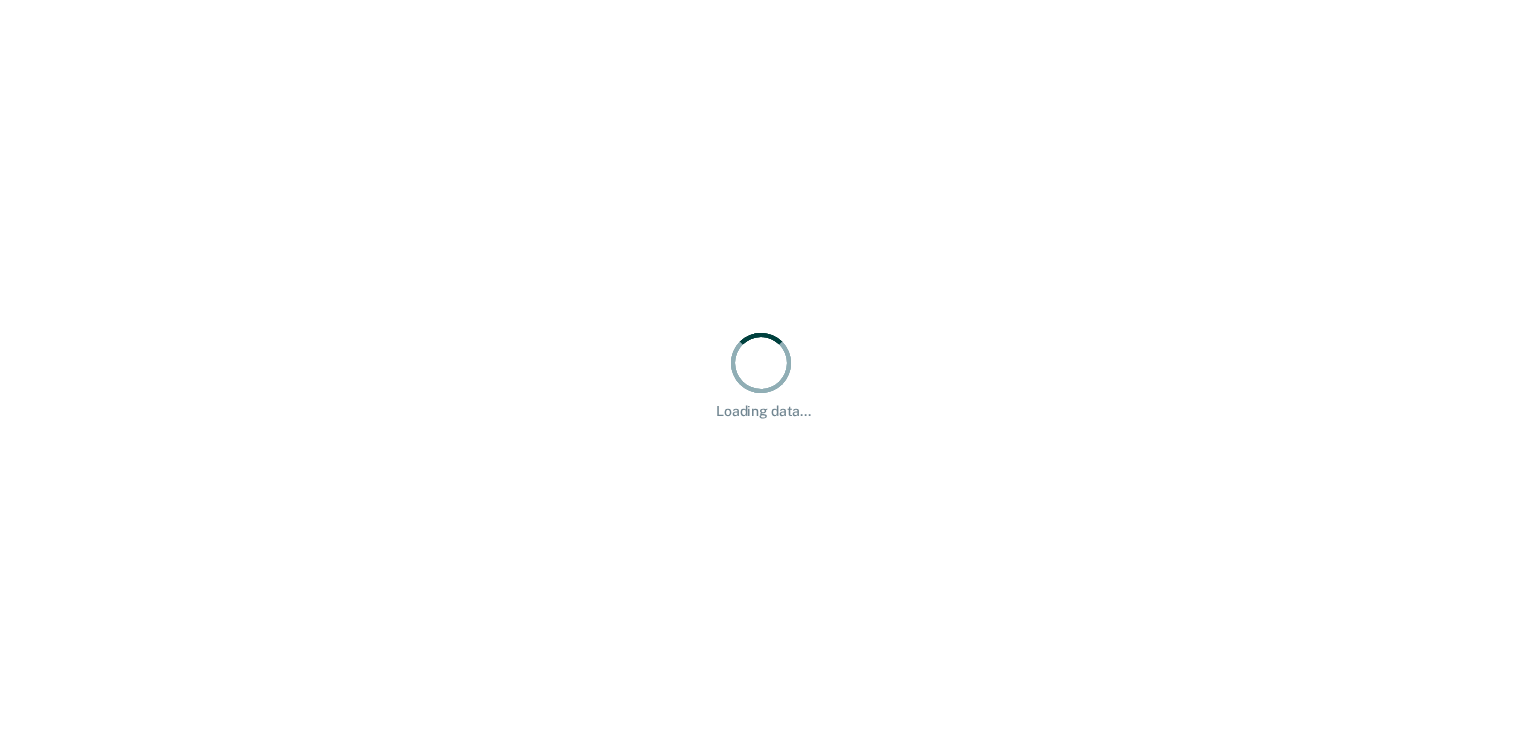 scroll, scrollTop: 0, scrollLeft: 0, axis: both 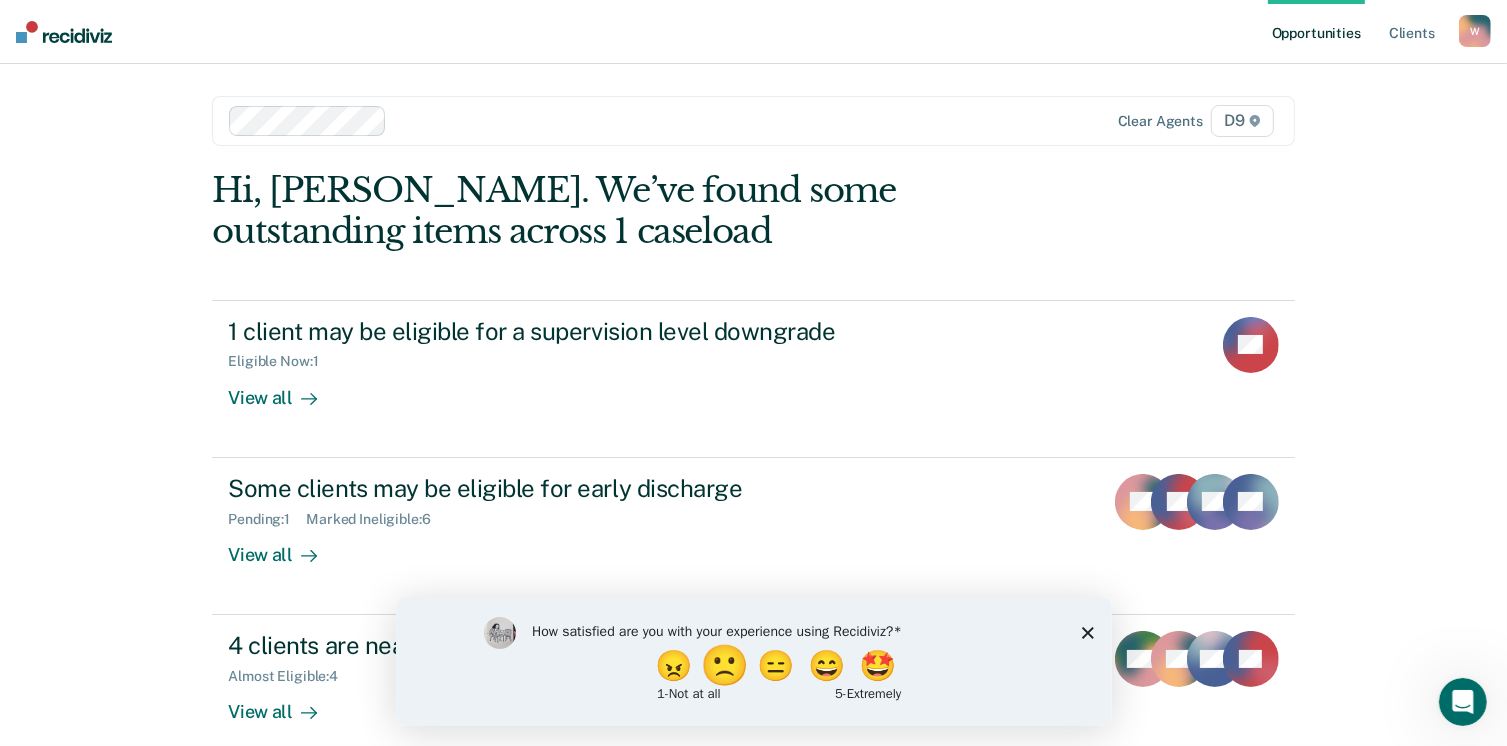 click on "🙁" at bounding box center [726, 665] 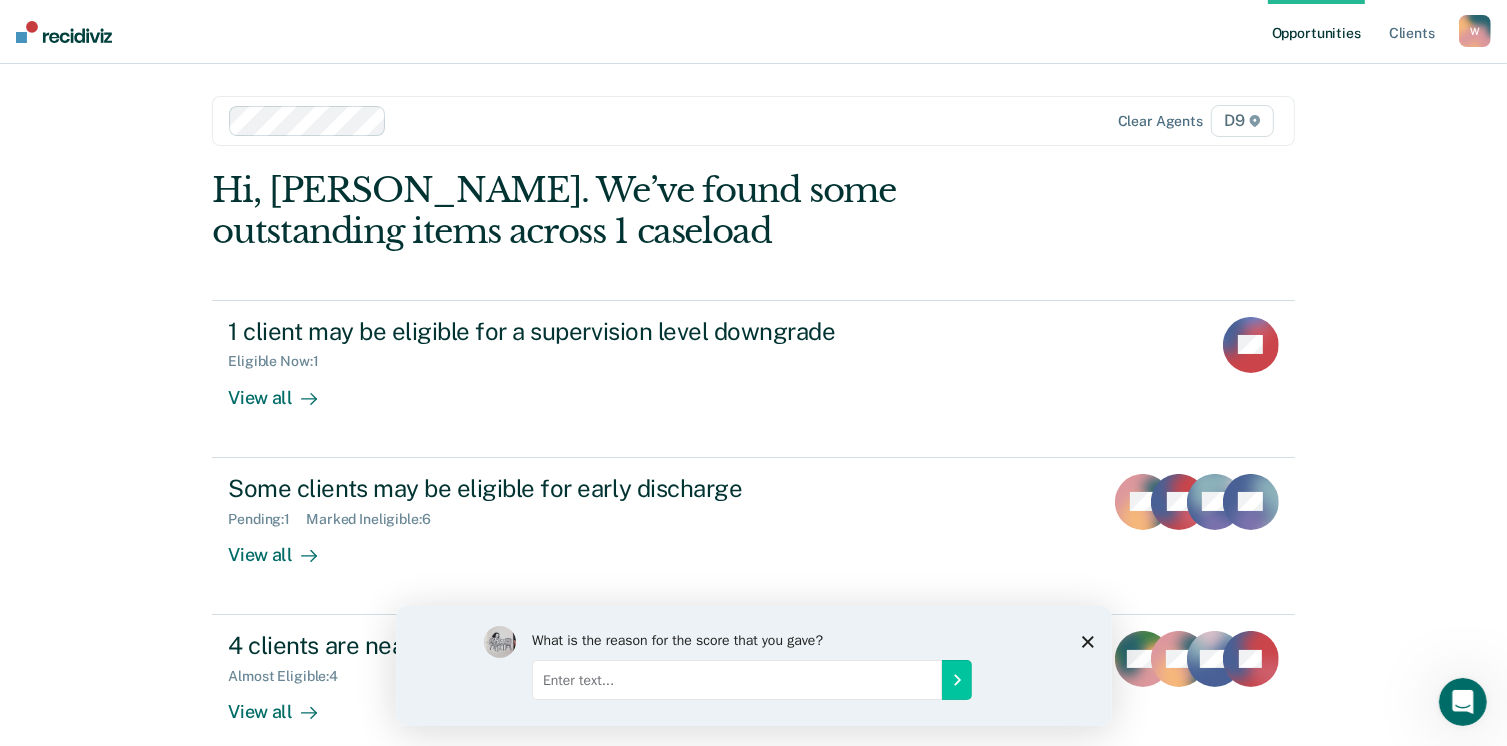click 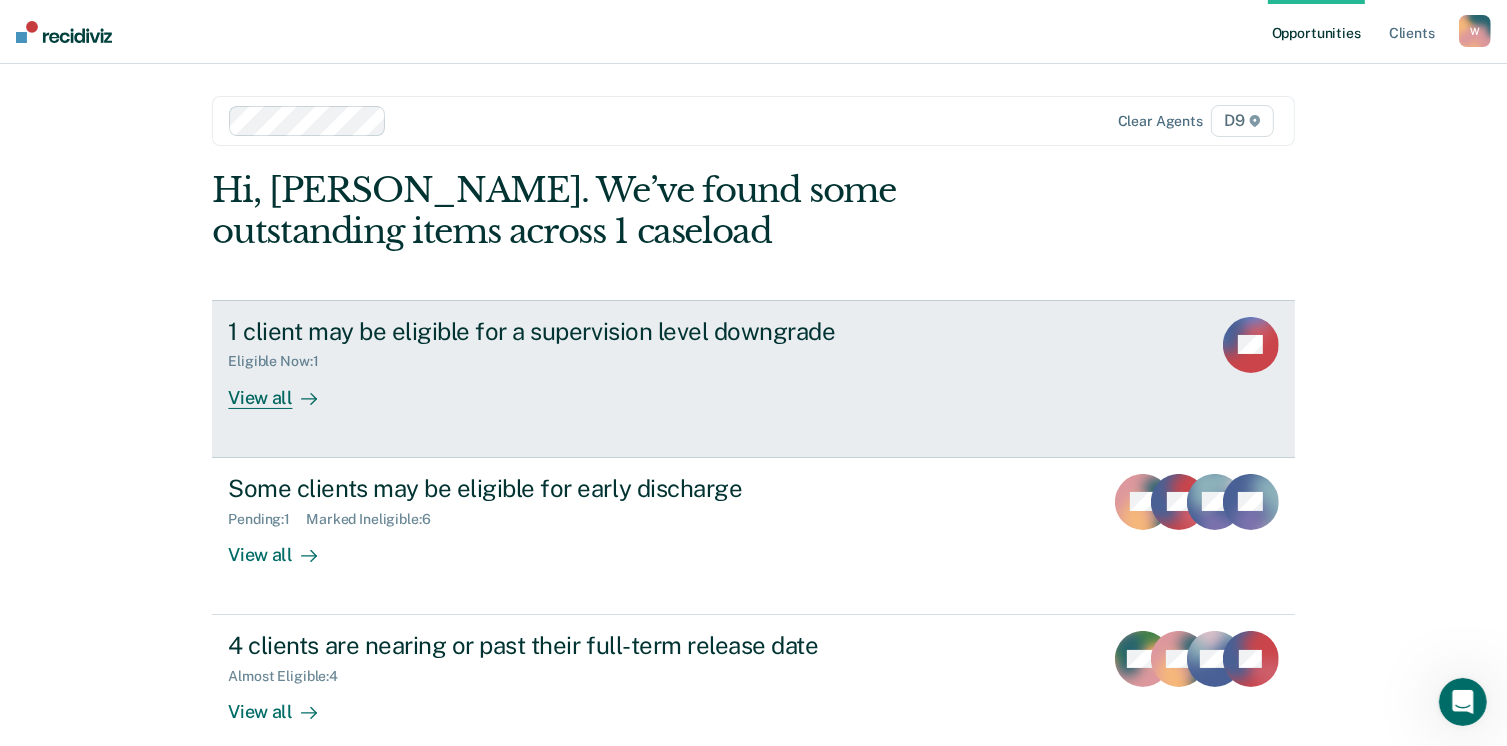 click on "View all" at bounding box center [284, 389] 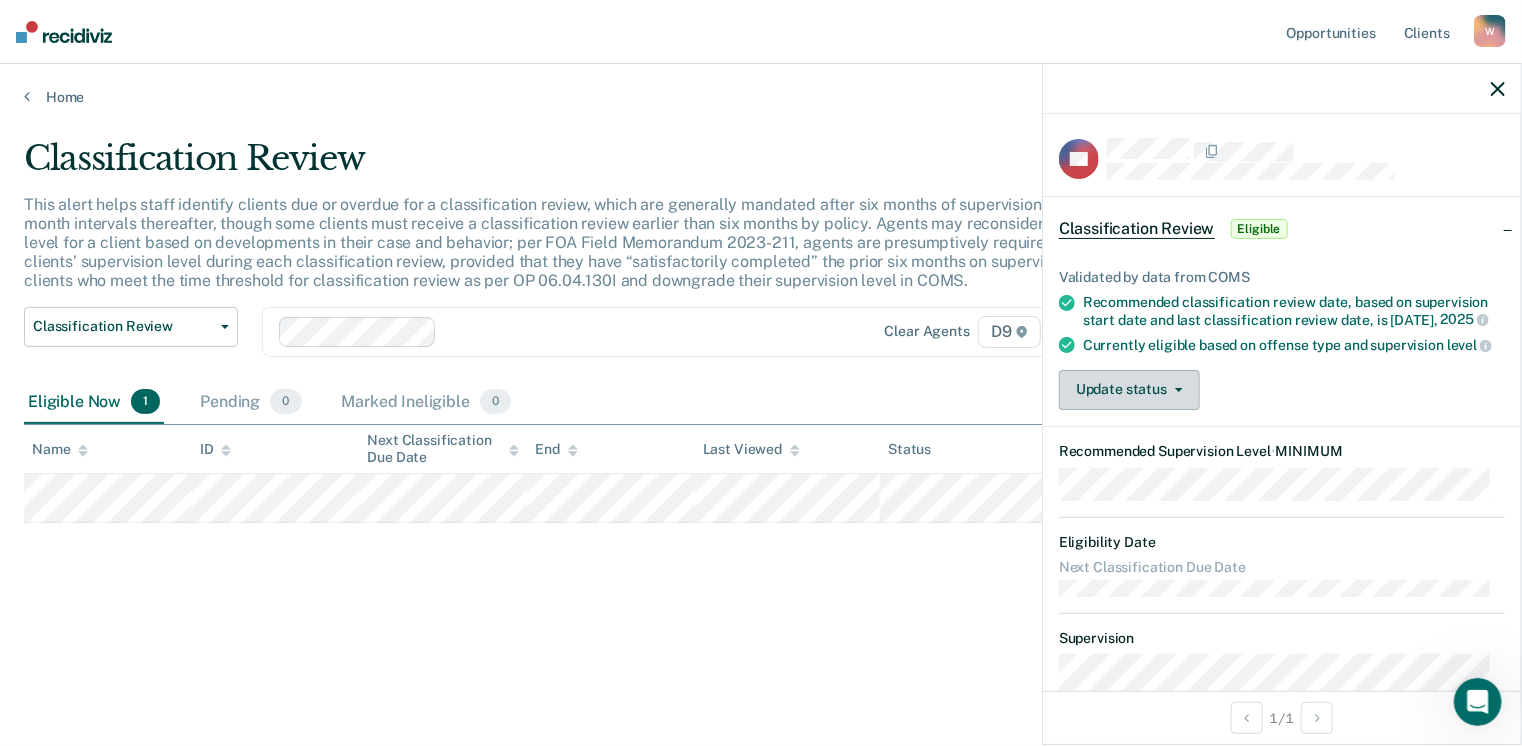 click on "Update status" at bounding box center [1129, 390] 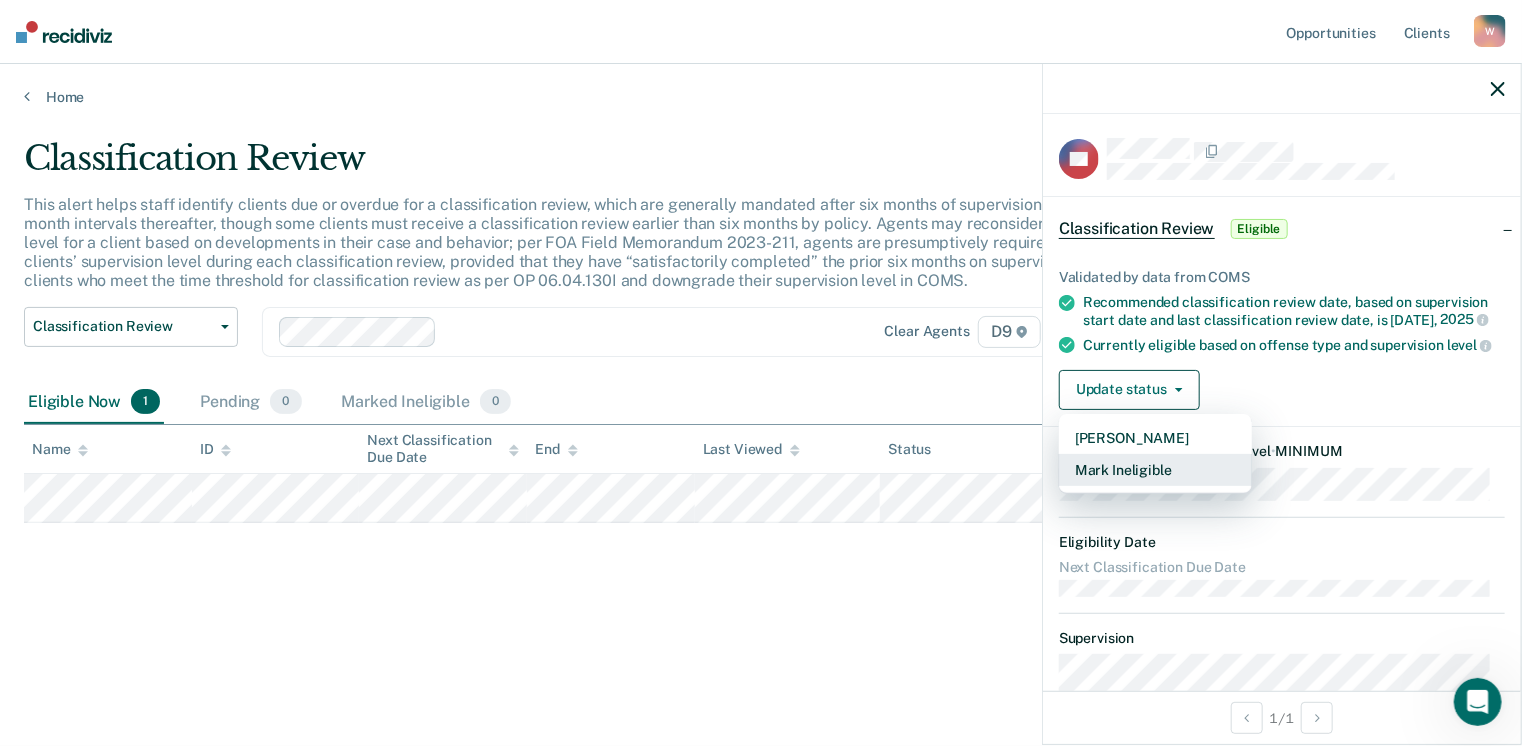 click on "Mark Ineligible" at bounding box center [1155, 470] 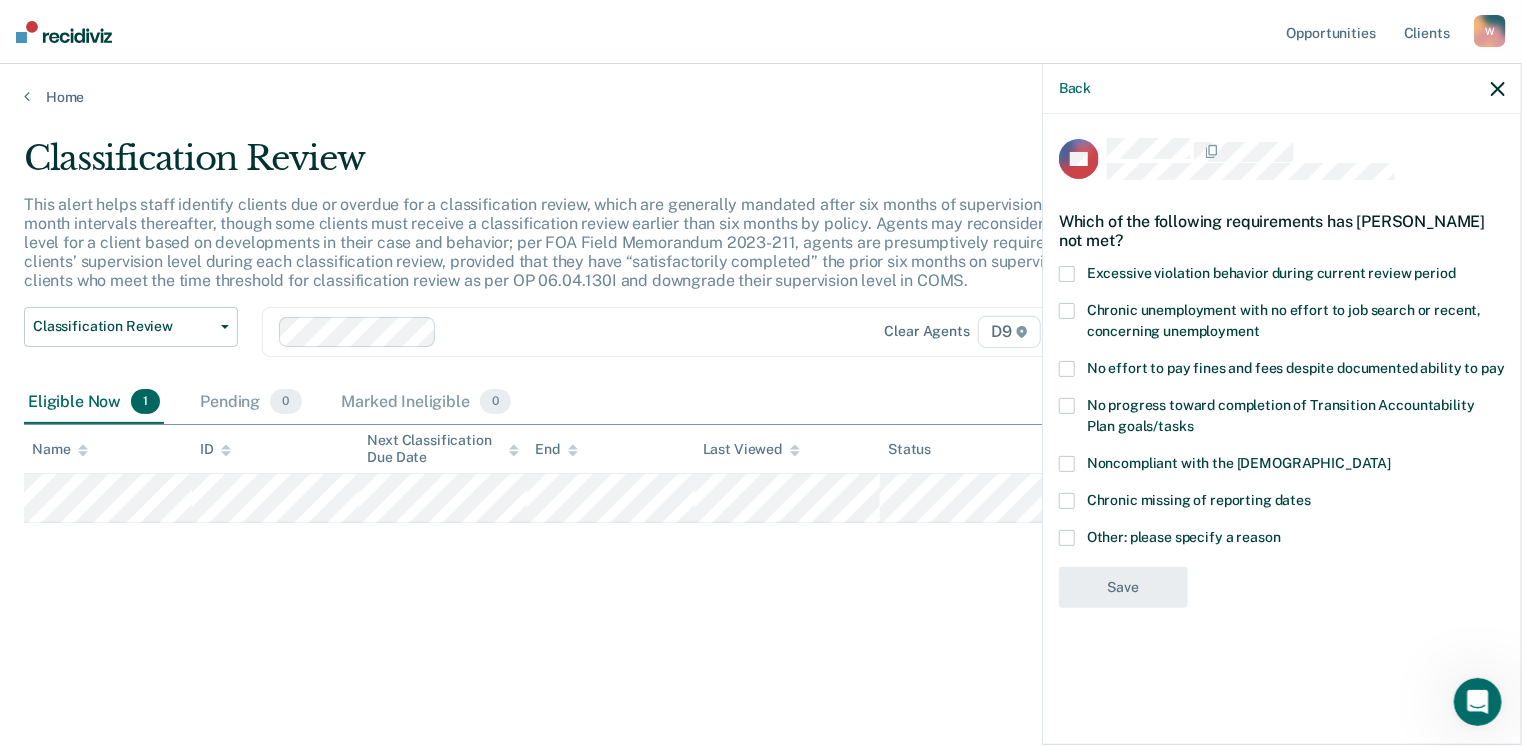 click at bounding box center [1067, 538] 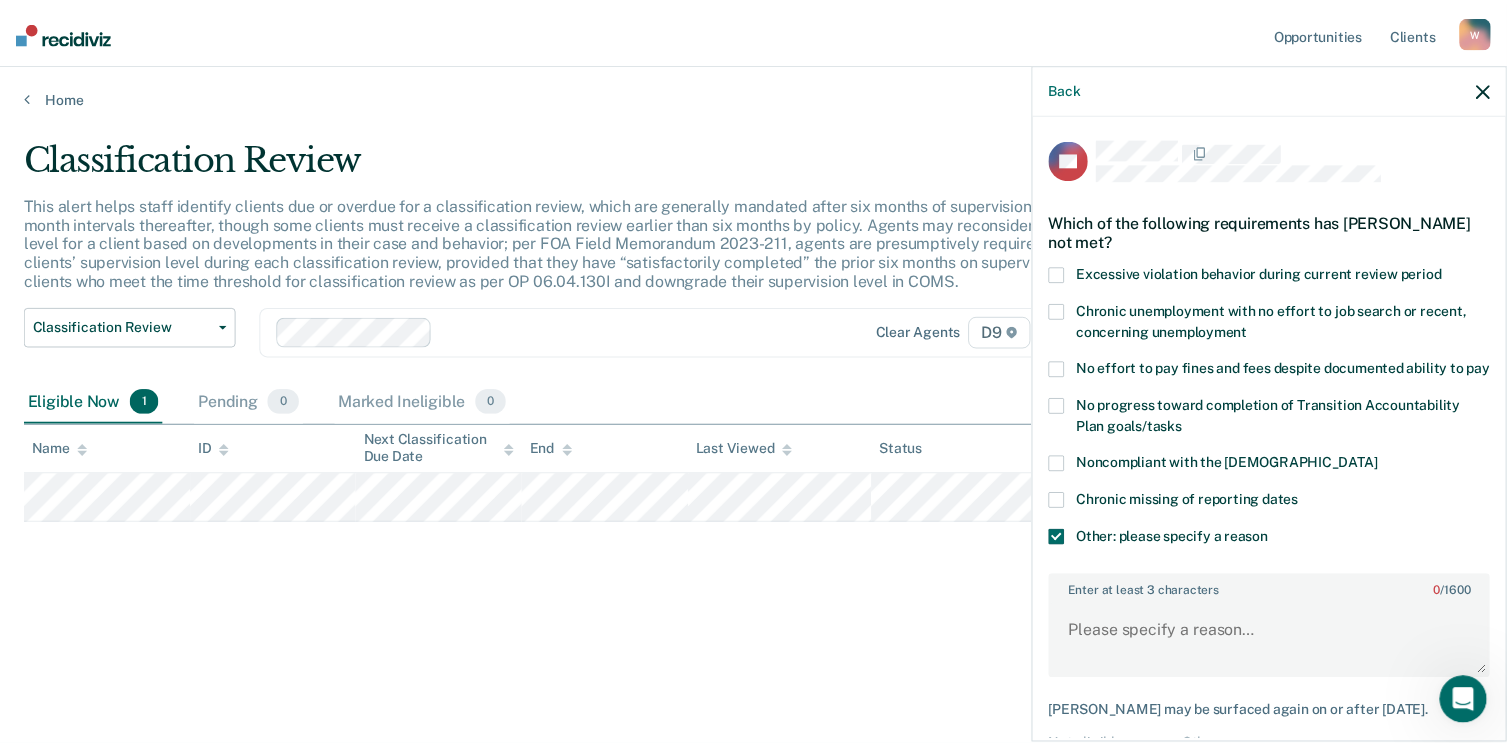 scroll, scrollTop: 100, scrollLeft: 0, axis: vertical 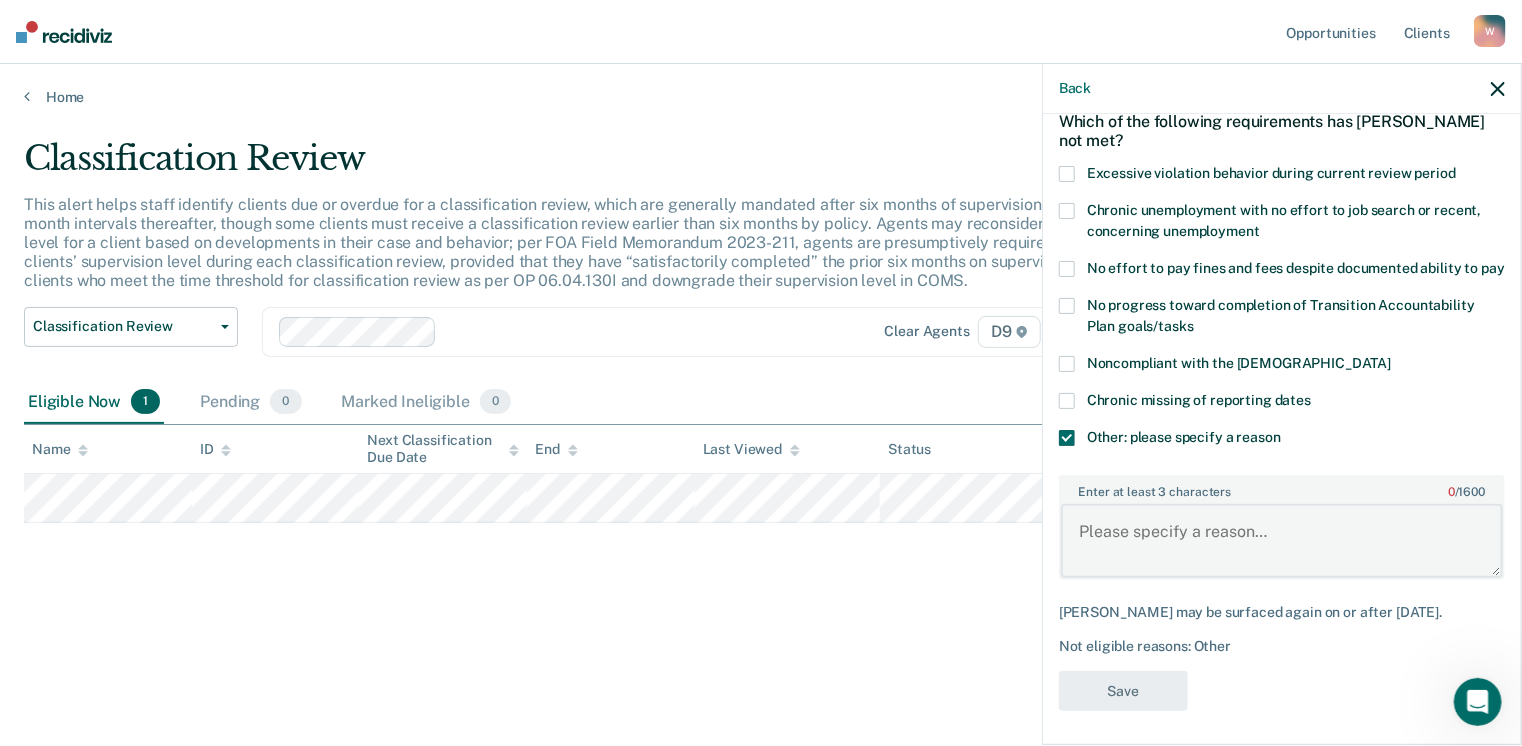 click on "Enter at least 3 characters 0  /  1600" at bounding box center [1282, 541] 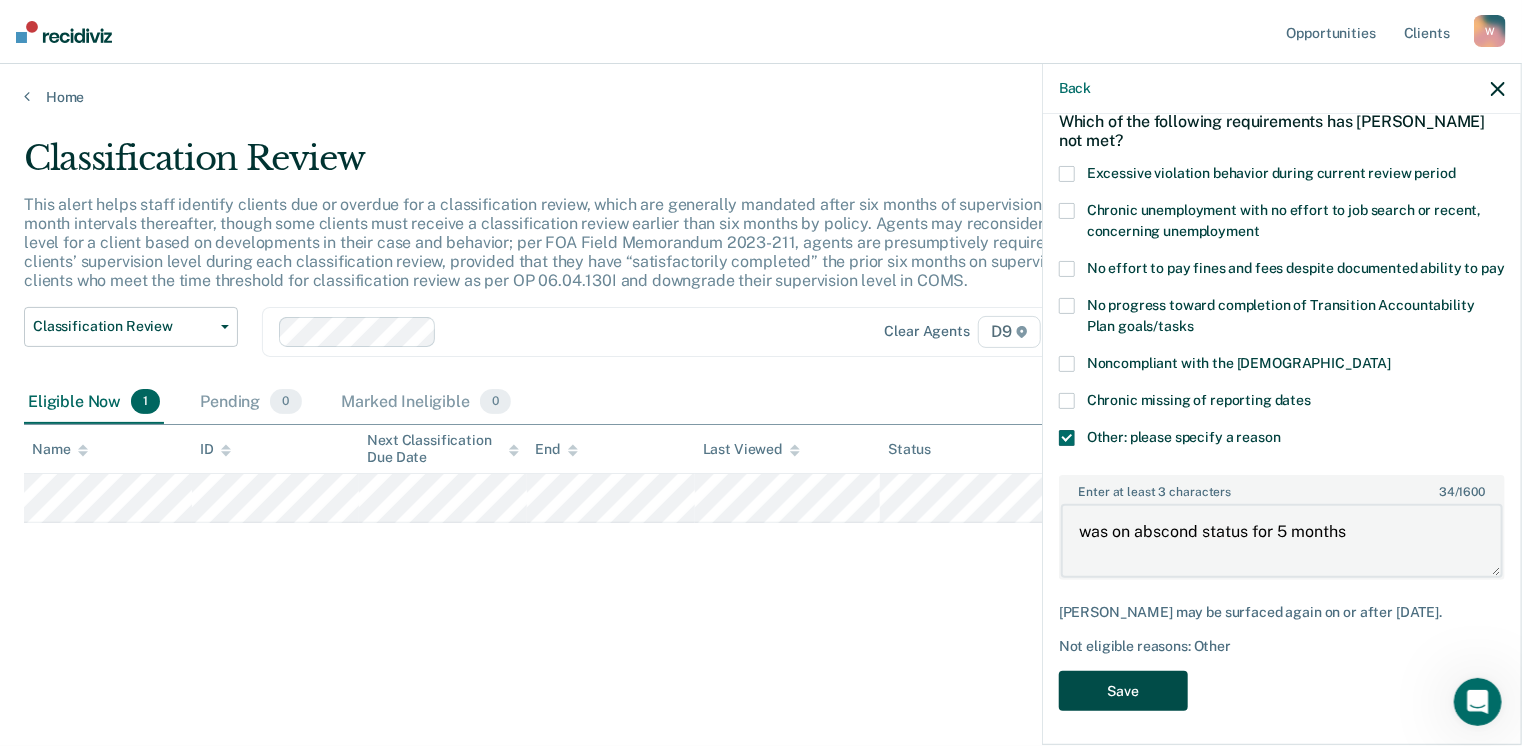 type on "was on abscond status for 5 months" 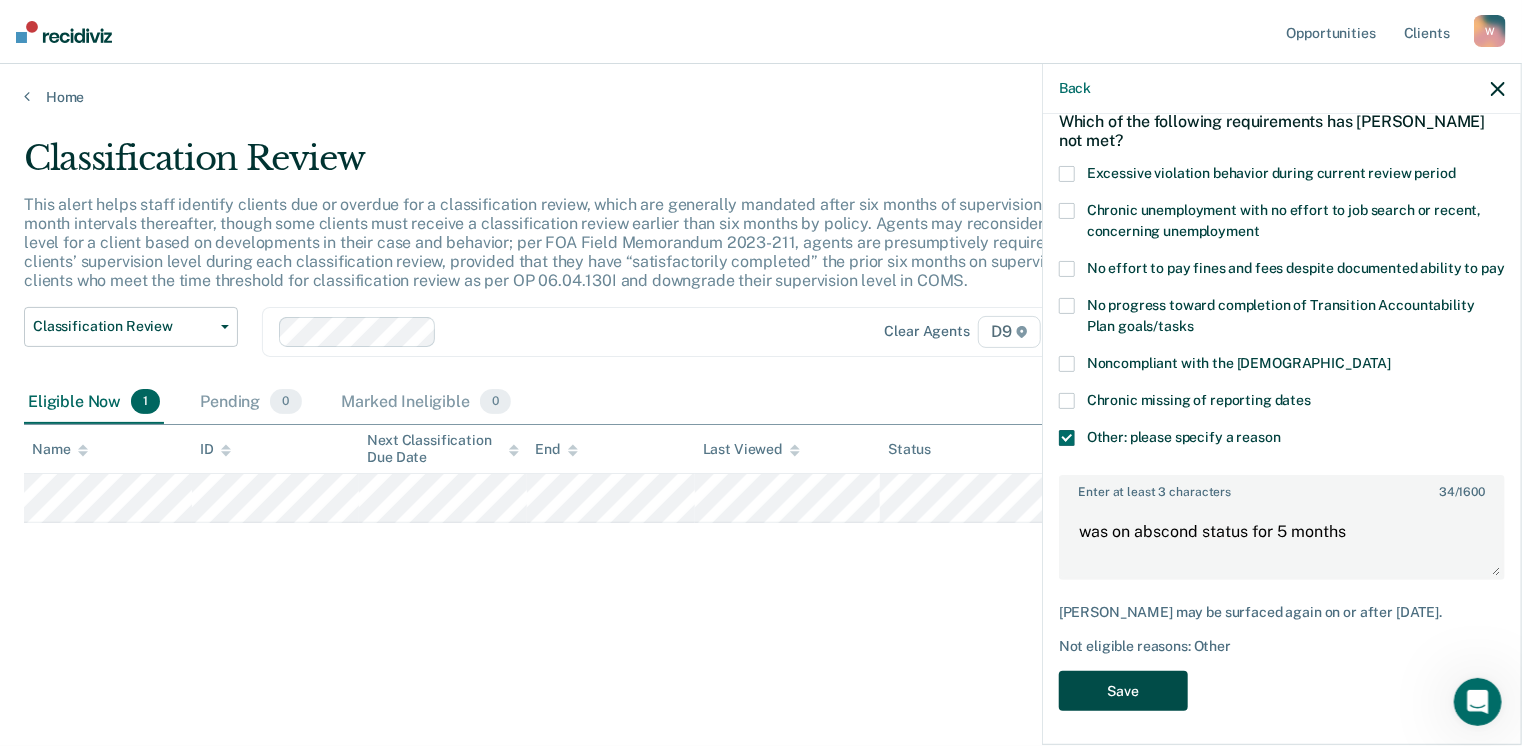 click on "Save" at bounding box center [1123, 691] 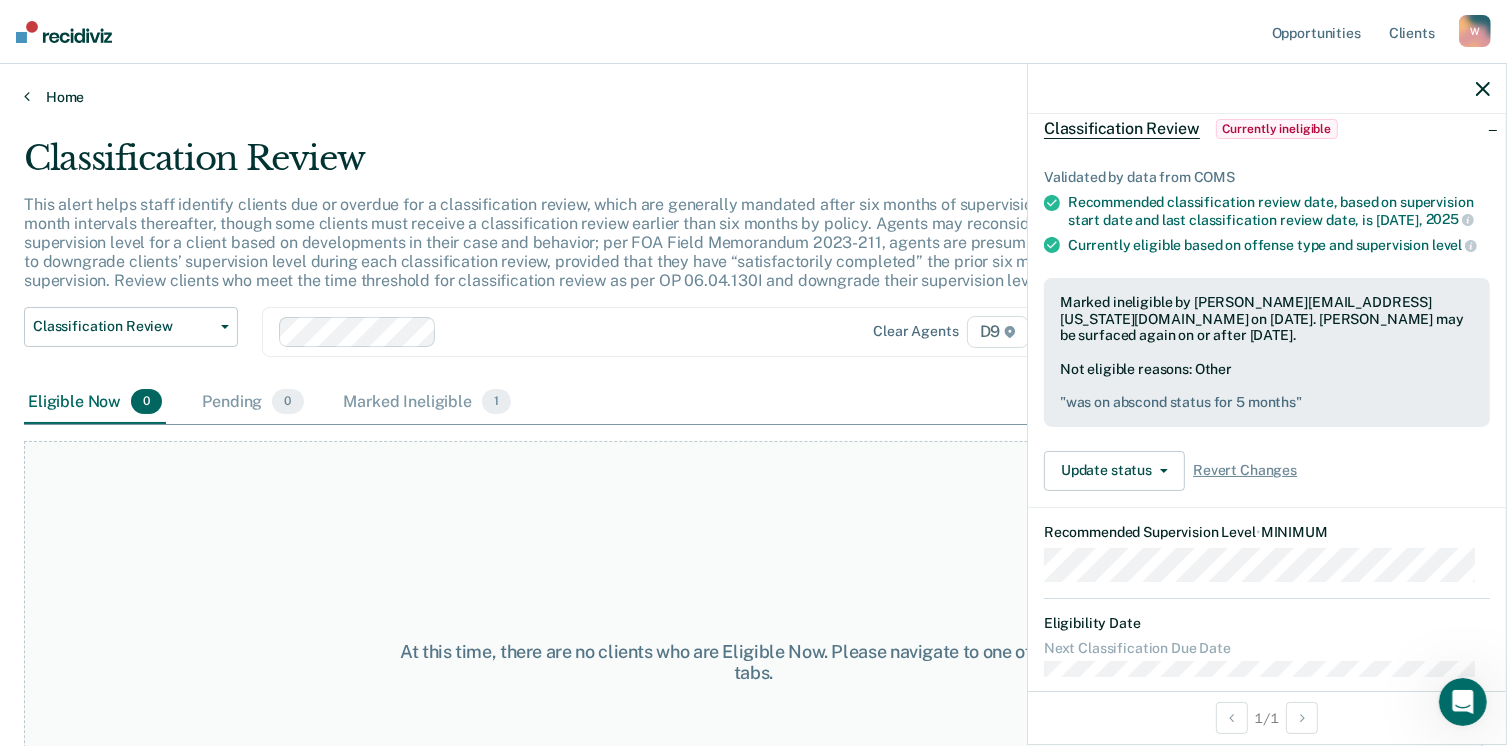 click on "Home" at bounding box center [753, 97] 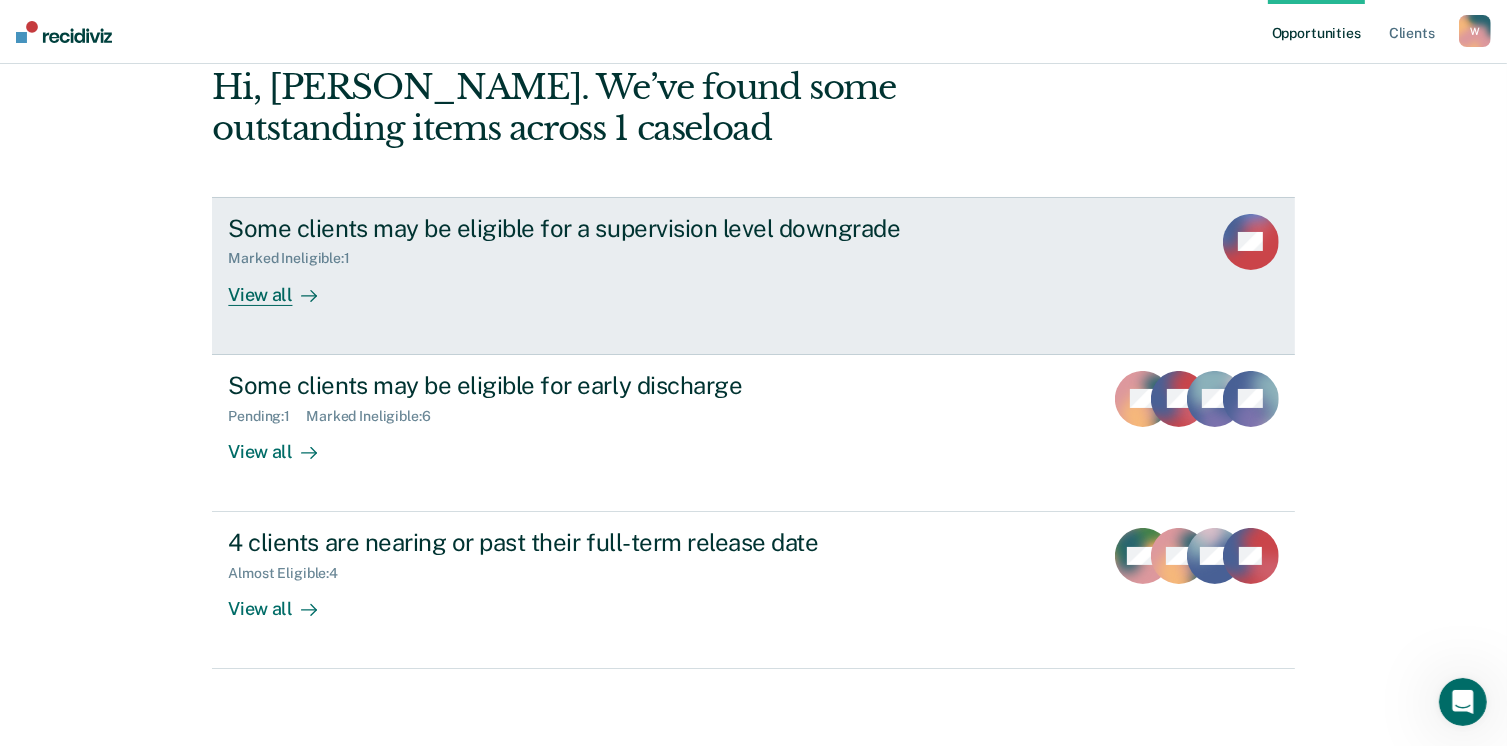 scroll, scrollTop: 104, scrollLeft: 0, axis: vertical 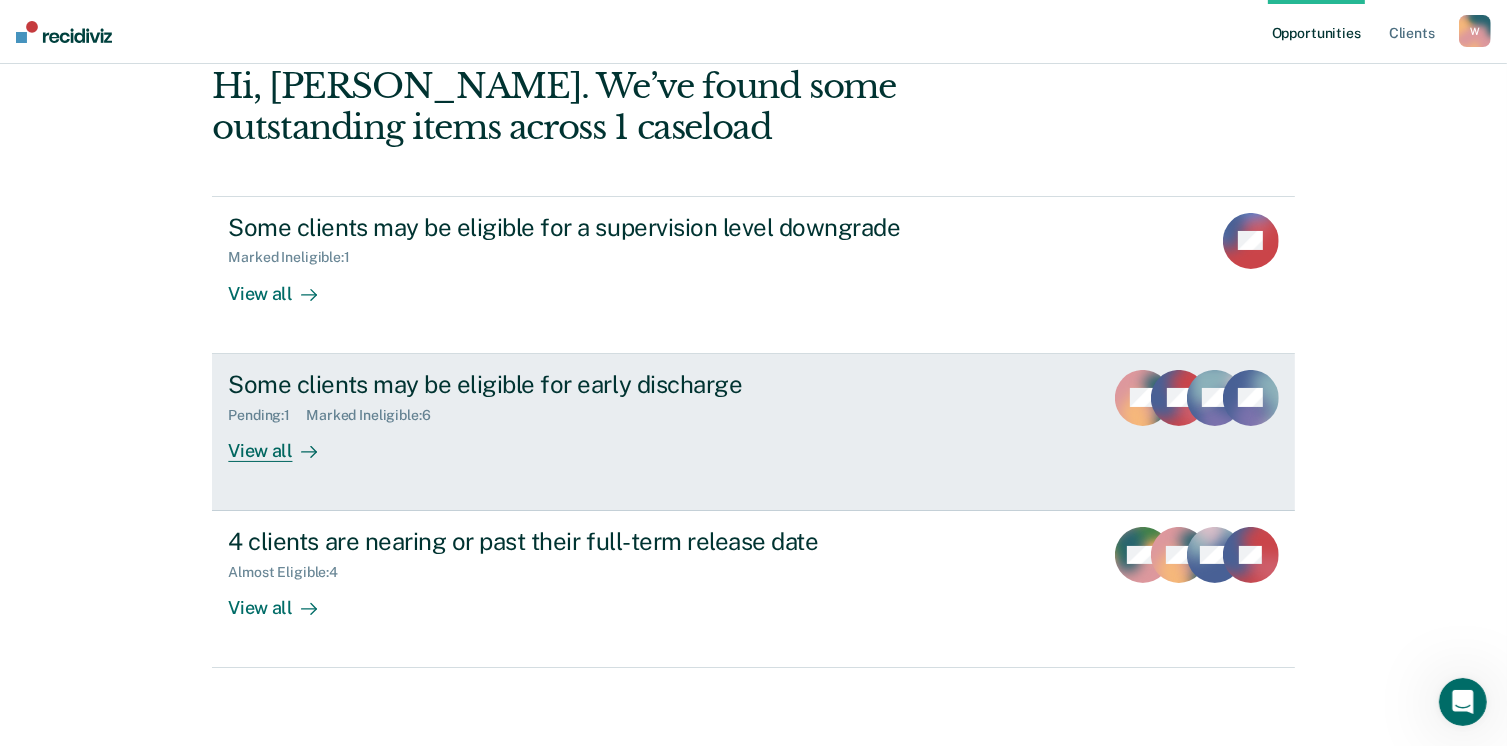 click on "Some clients may be eligible for early discharge" at bounding box center (579, 384) 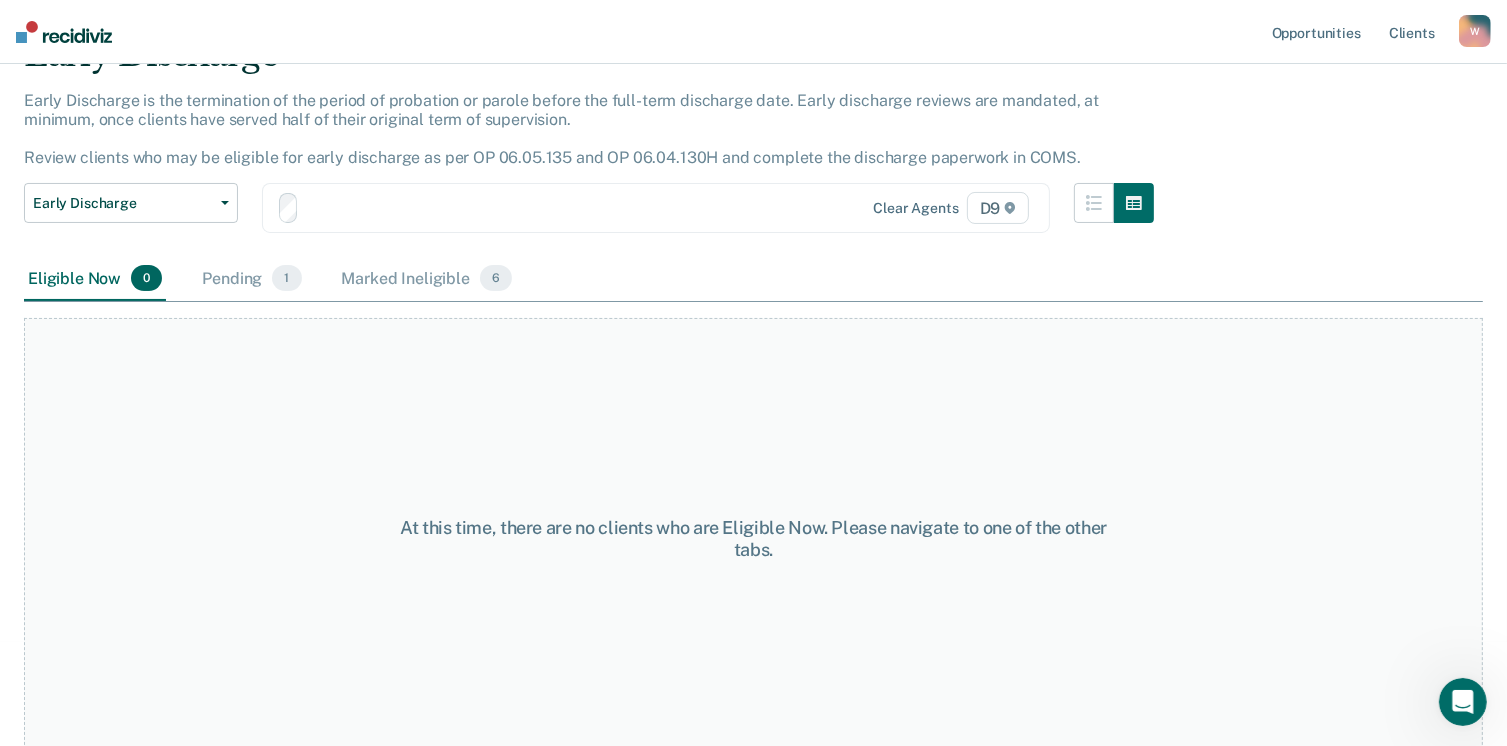 scroll, scrollTop: 0, scrollLeft: 0, axis: both 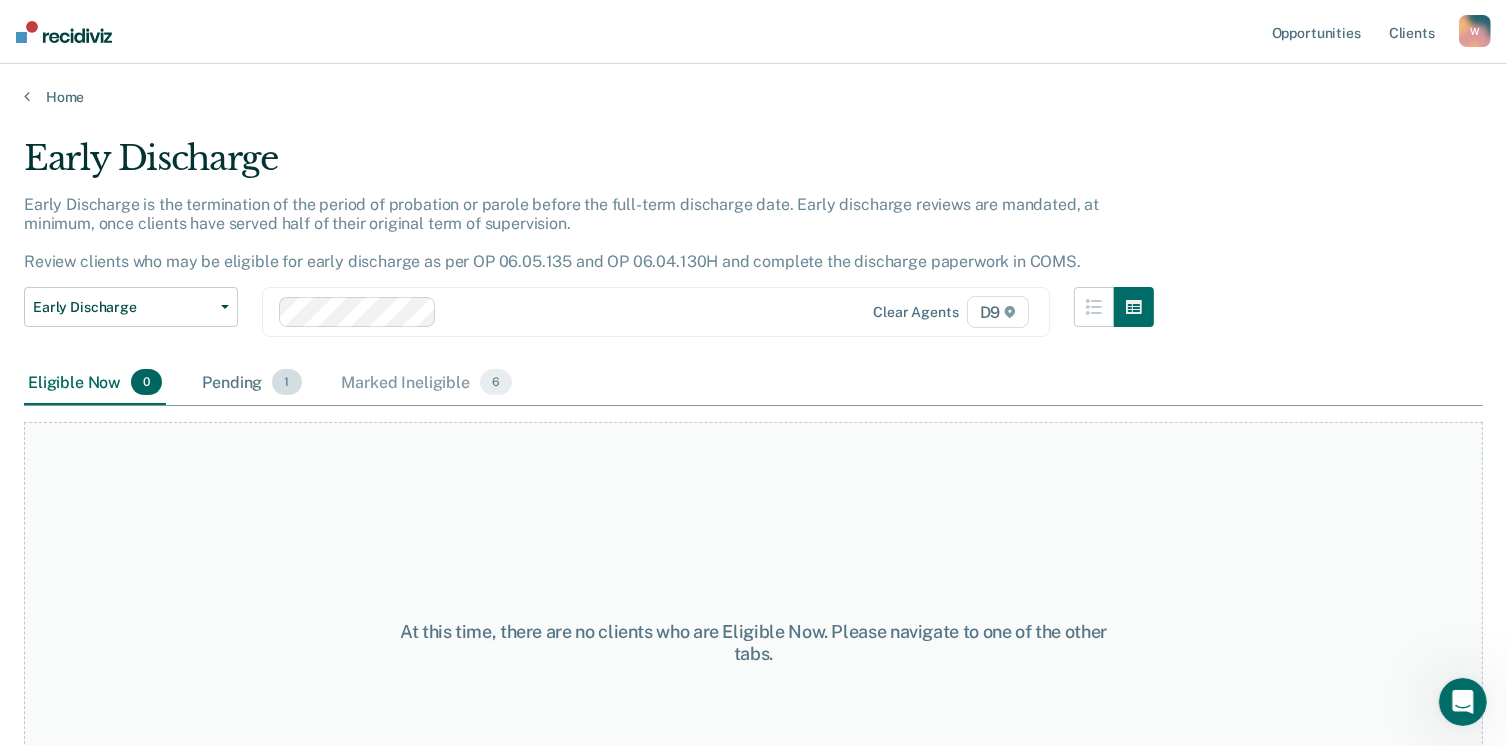 click on "Pending 1" at bounding box center (251, 383) 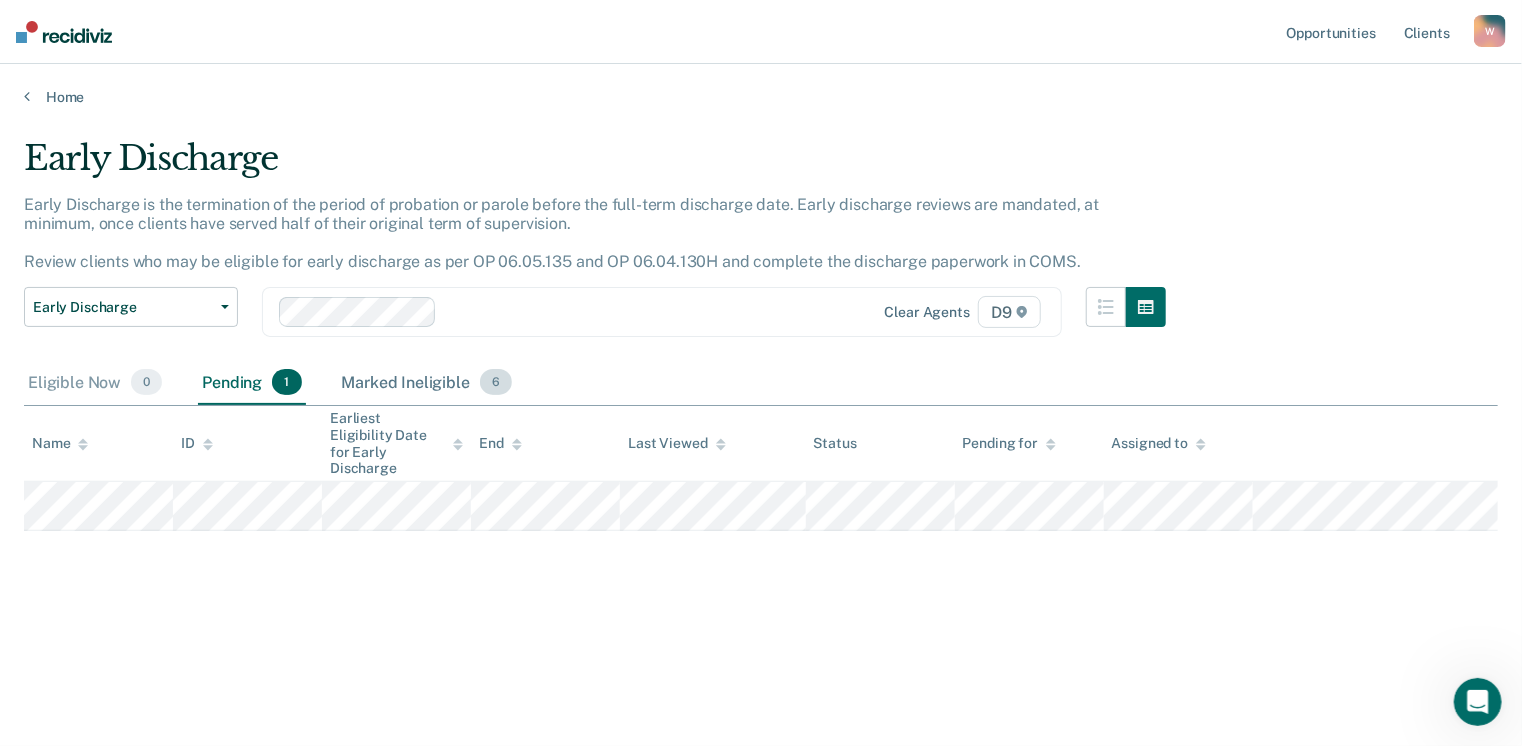 click on "Marked Ineligible 6" at bounding box center (427, 383) 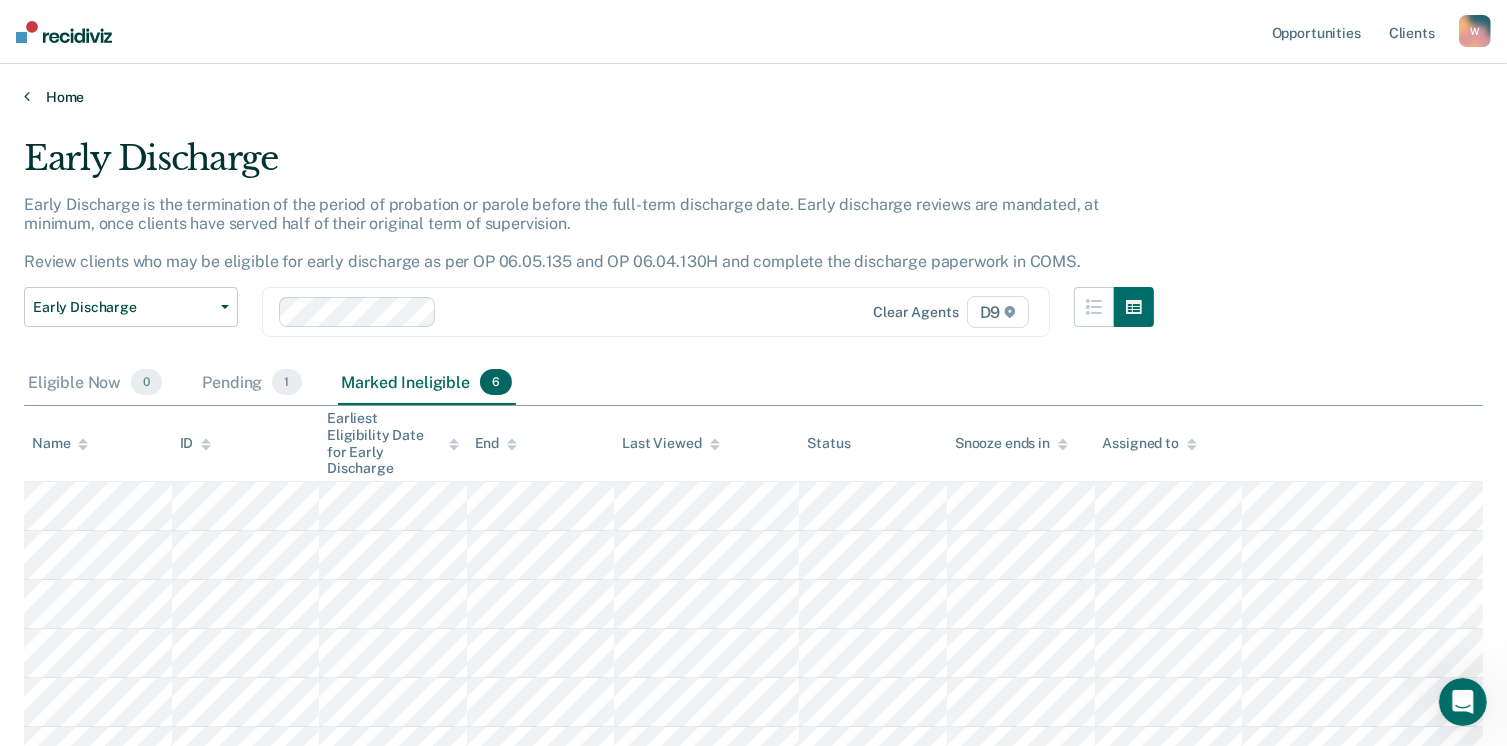 click on "Home" at bounding box center [753, 97] 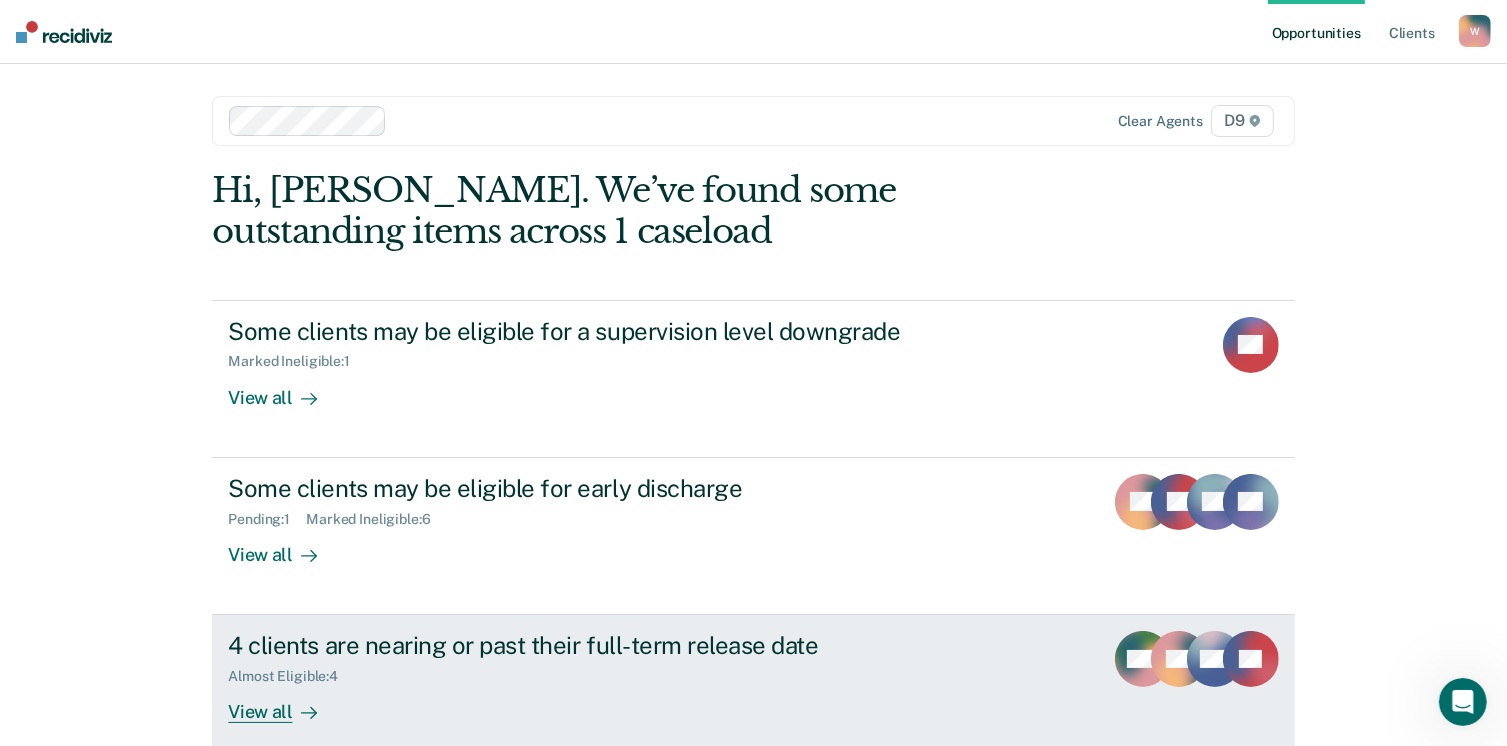 click on "4 clients are nearing or past their full-term release date" at bounding box center [579, 645] 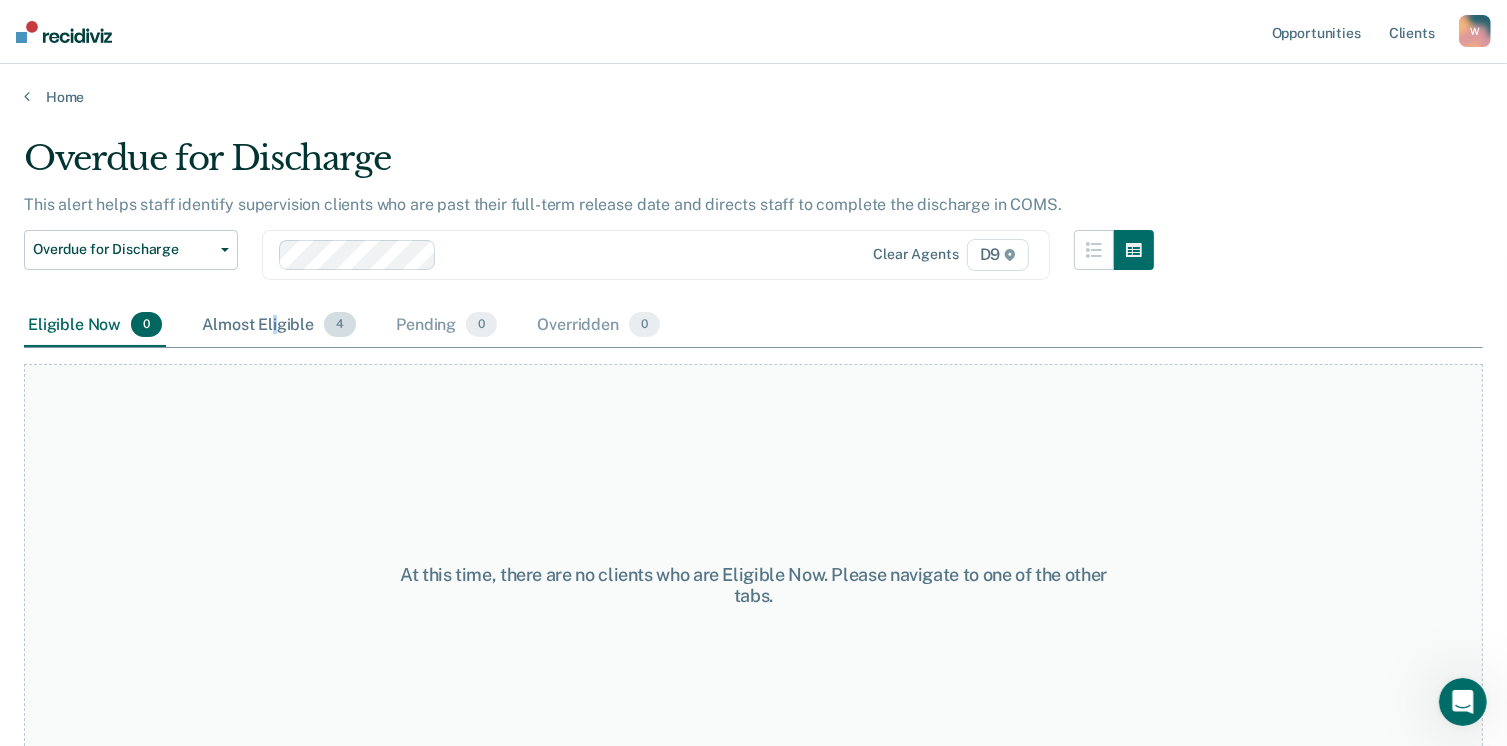 click on "Almost Eligible 4" at bounding box center (279, 326) 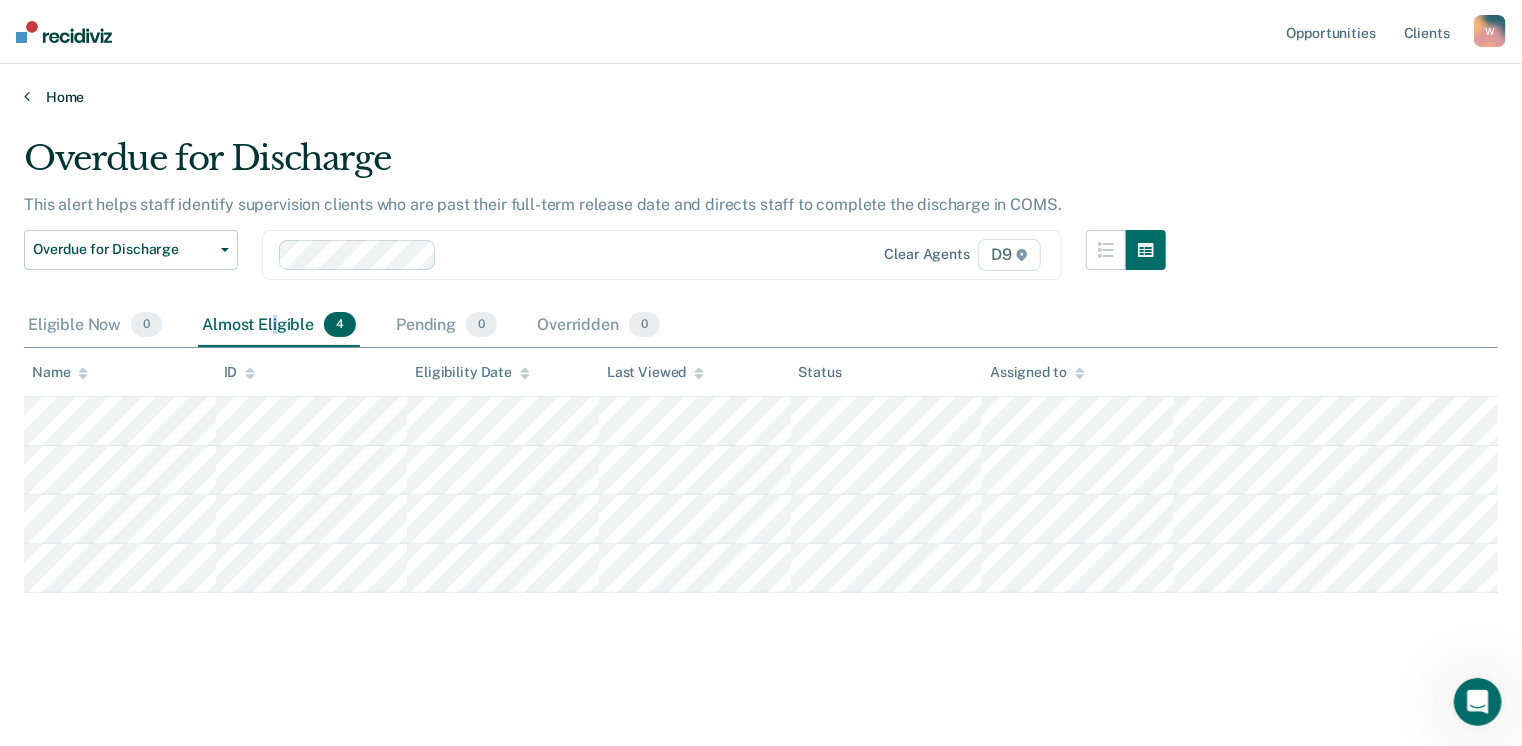 click on "Home" at bounding box center (761, 97) 